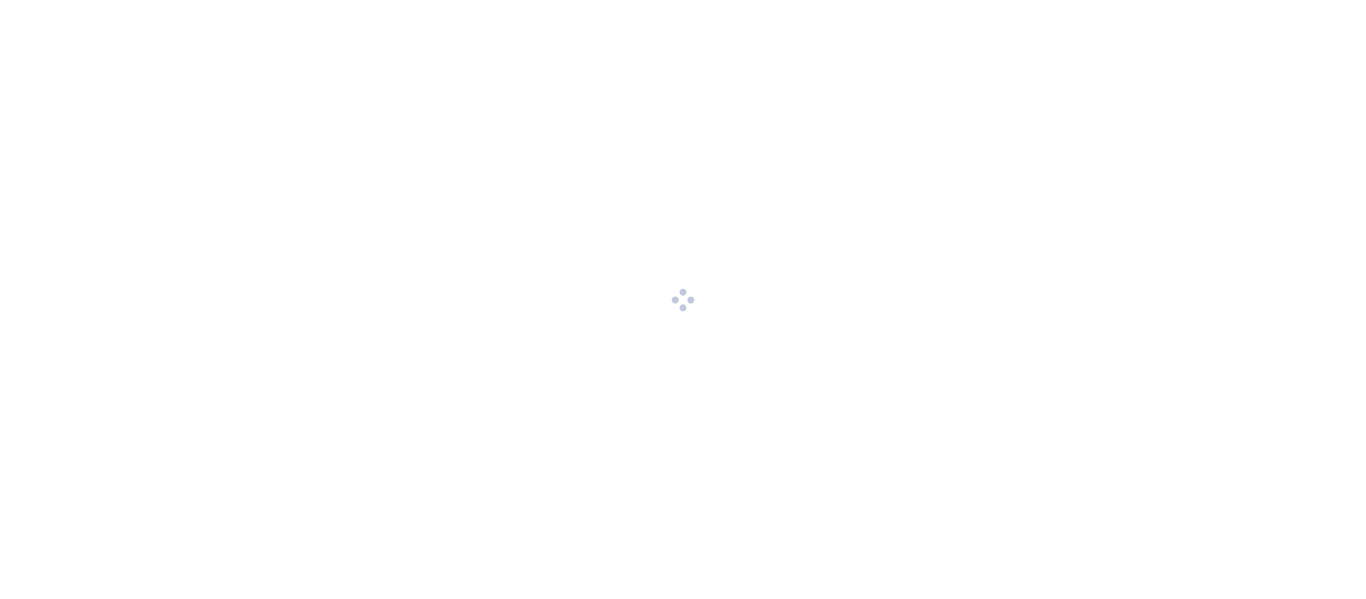 scroll, scrollTop: 0, scrollLeft: 0, axis: both 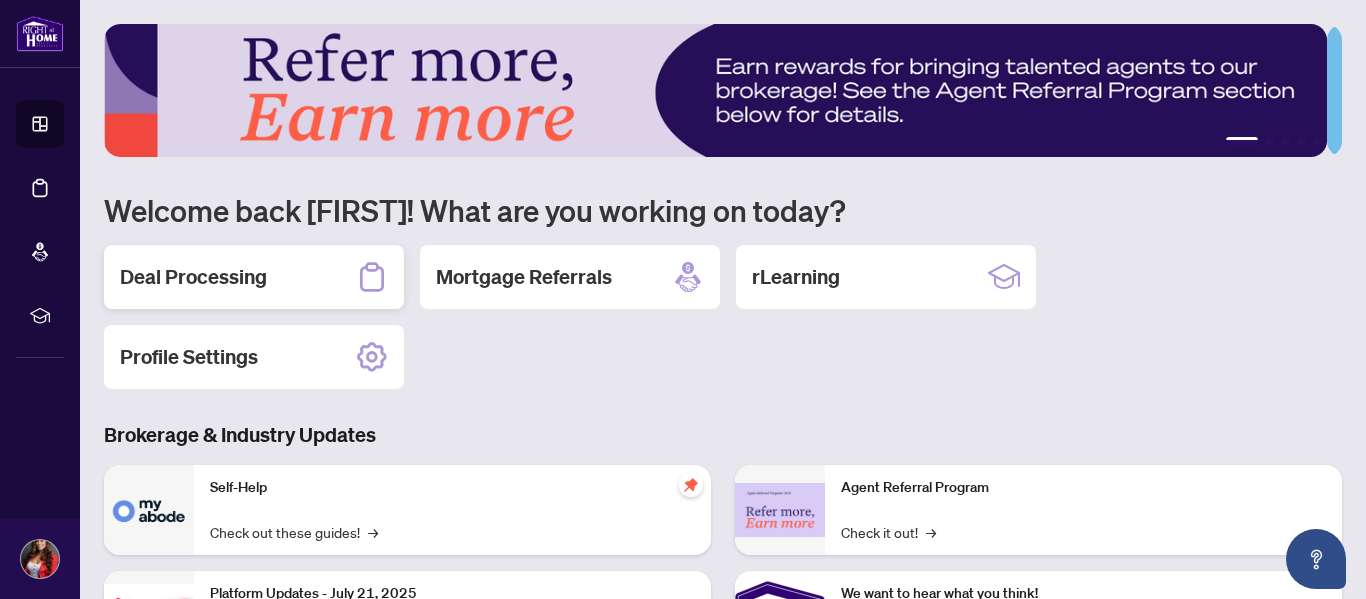 click on "Deal Processing" at bounding box center [193, 277] 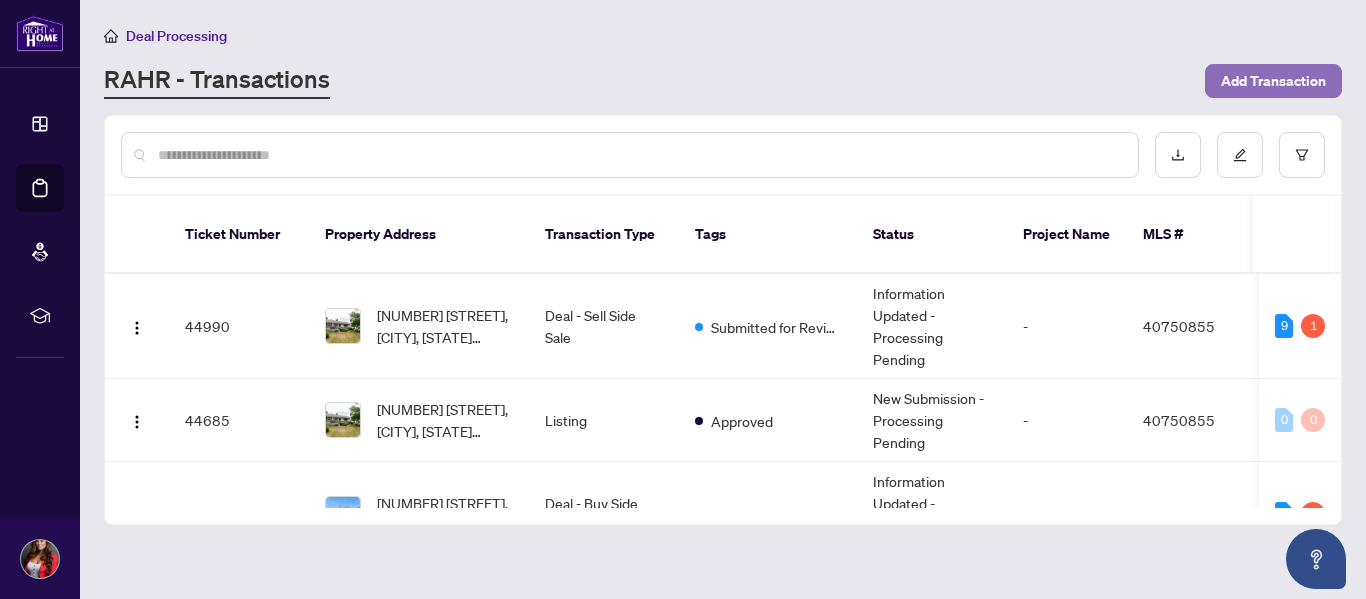 click on "Add Transaction" at bounding box center (1273, 81) 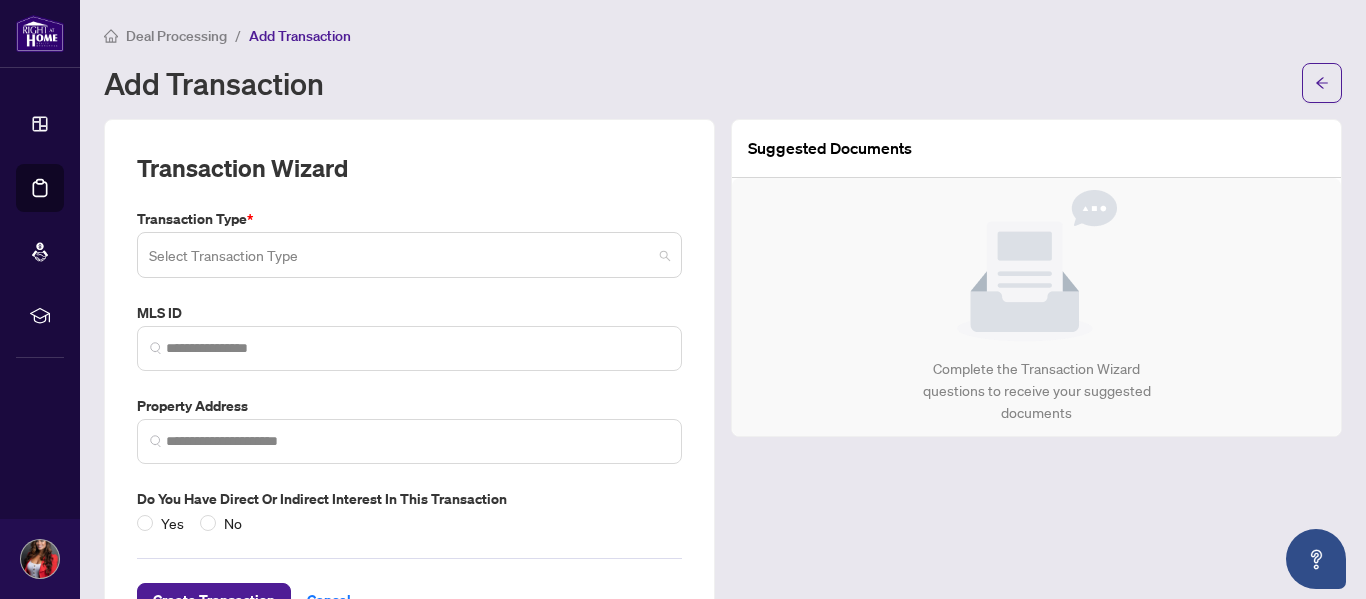 click at bounding box center [400, 258] 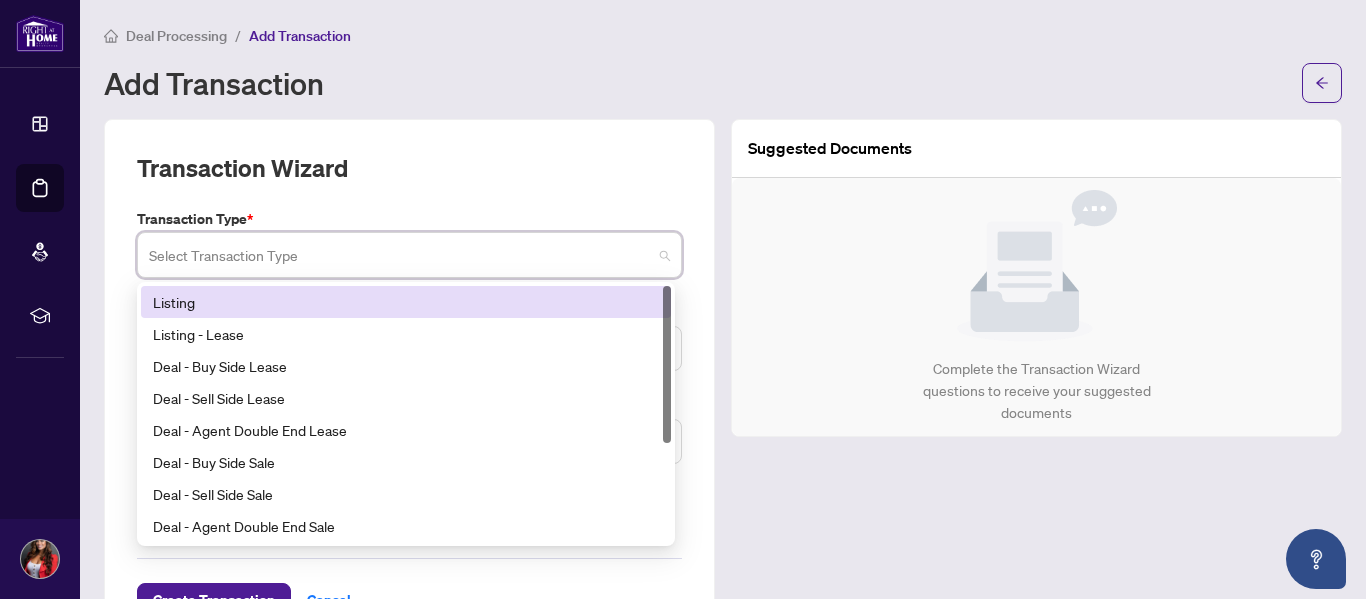 click on "Listing" at bounding box center [406, 302] 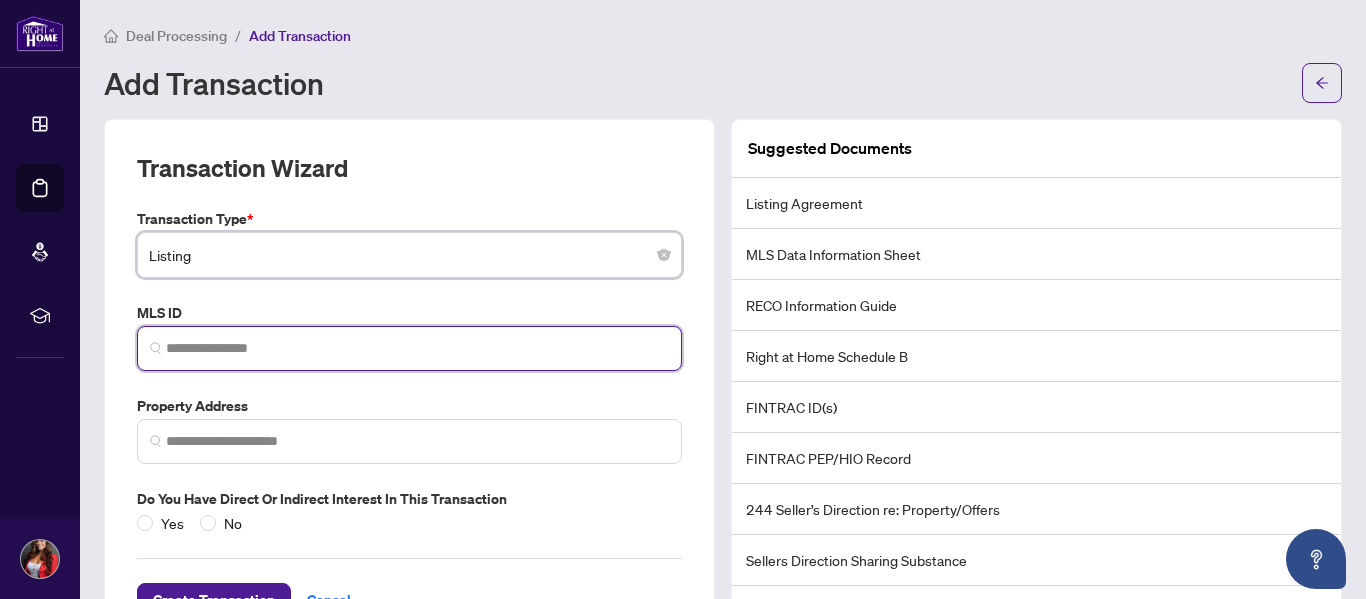 click at bounding box center [417, 348] 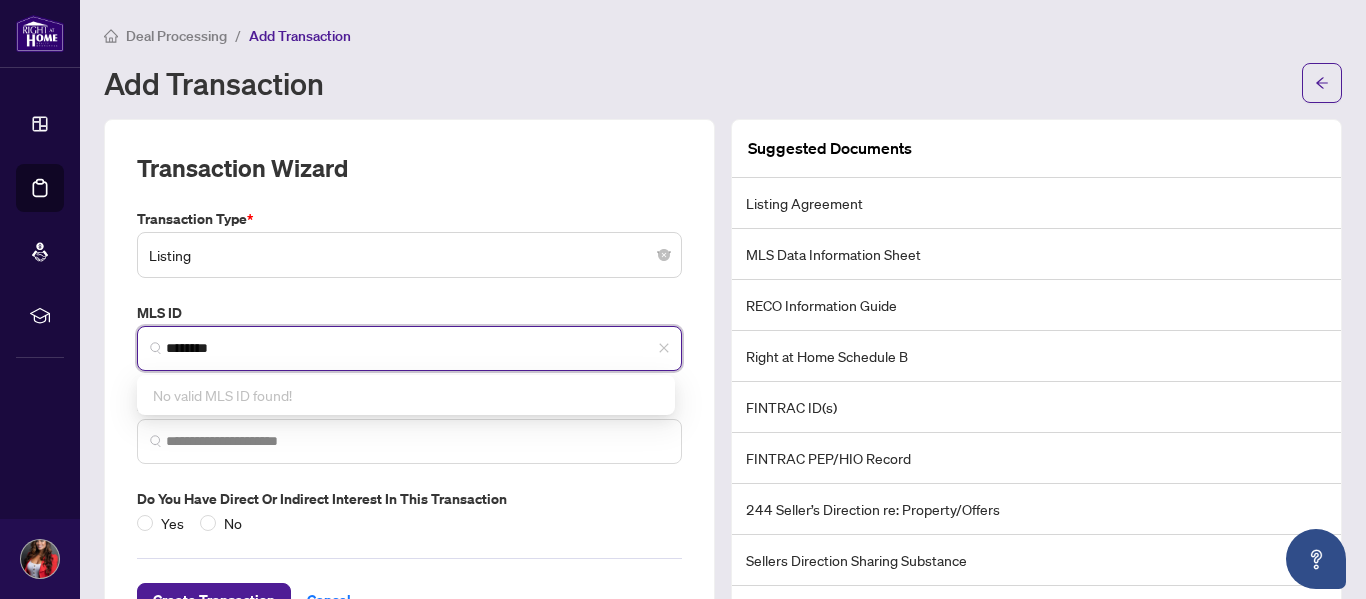 click on "********" at bounding box center [417, 348] 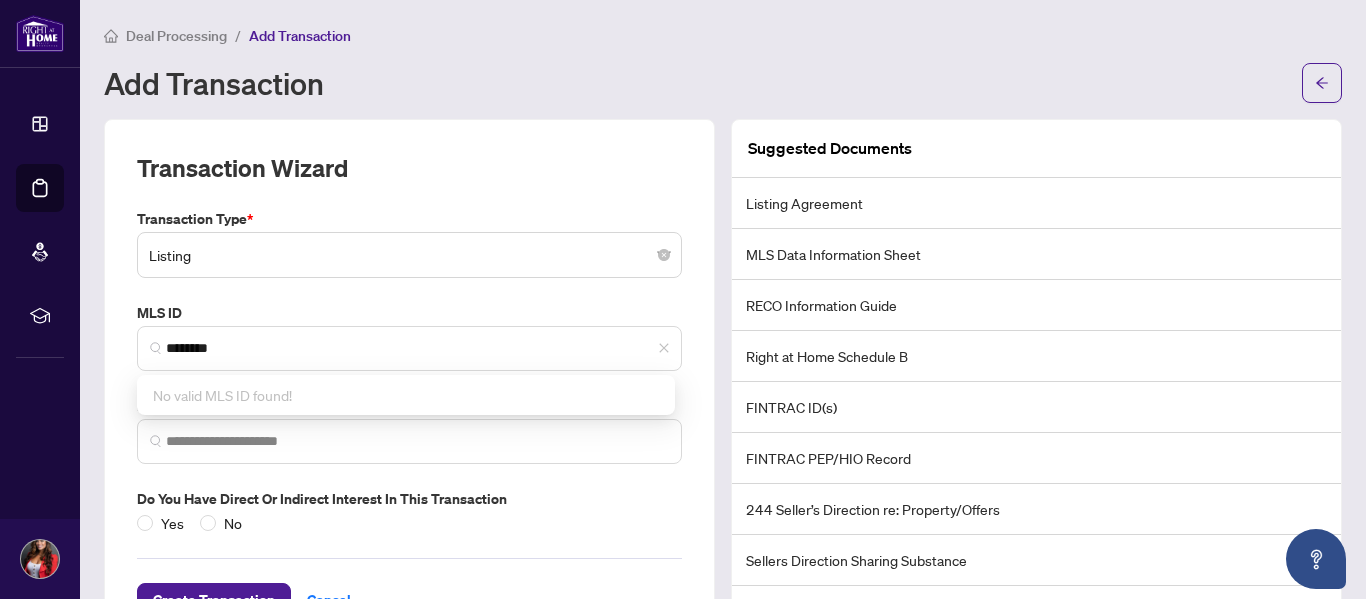 click on "Transaction Wizard" at bounding box center (409, 180) 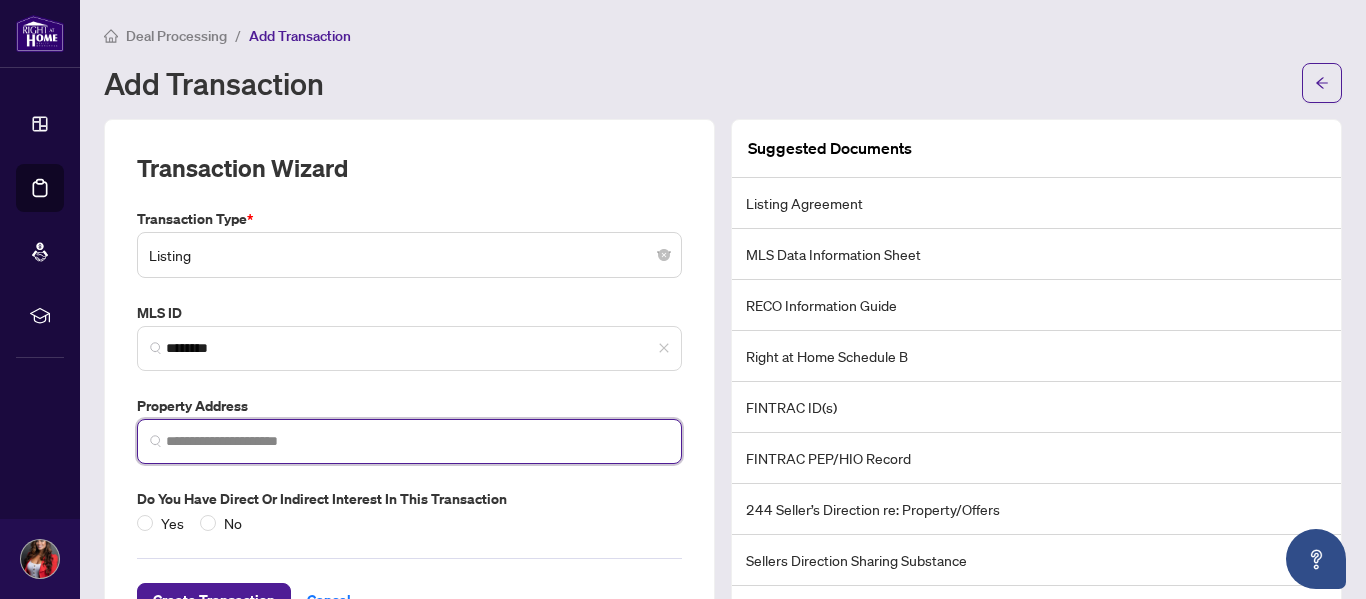 click at bounding box center [417, 441] 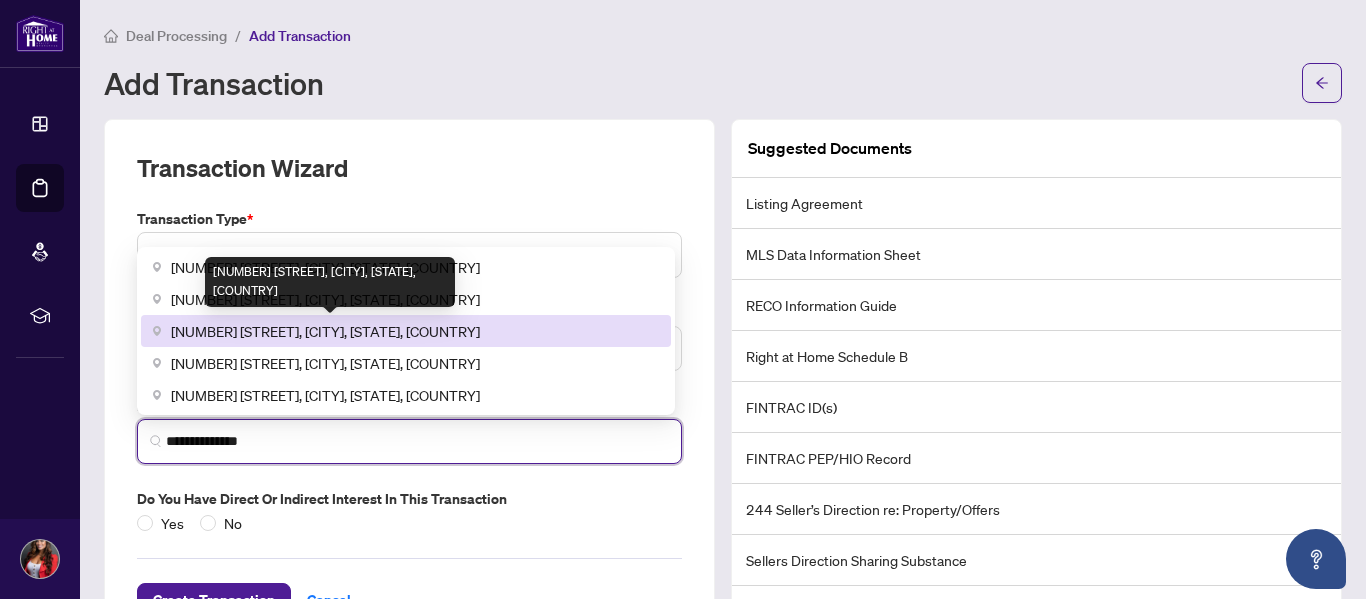click on "[NUMBER] [STREET], [CITY], [STATE], [COUNTRY]" at bounding box center [330, 282] 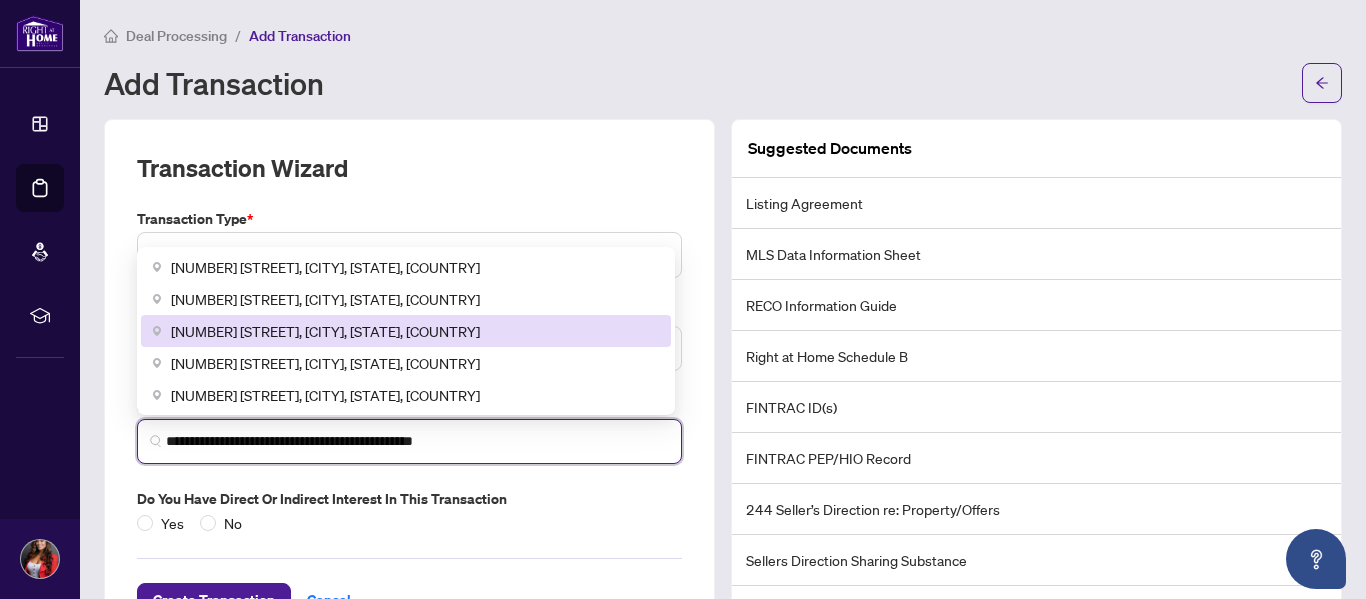 drag, startPoint x: 488, startPoint y: 437, endPoint x: 192, endPoint y: 432, distance: 296.04224 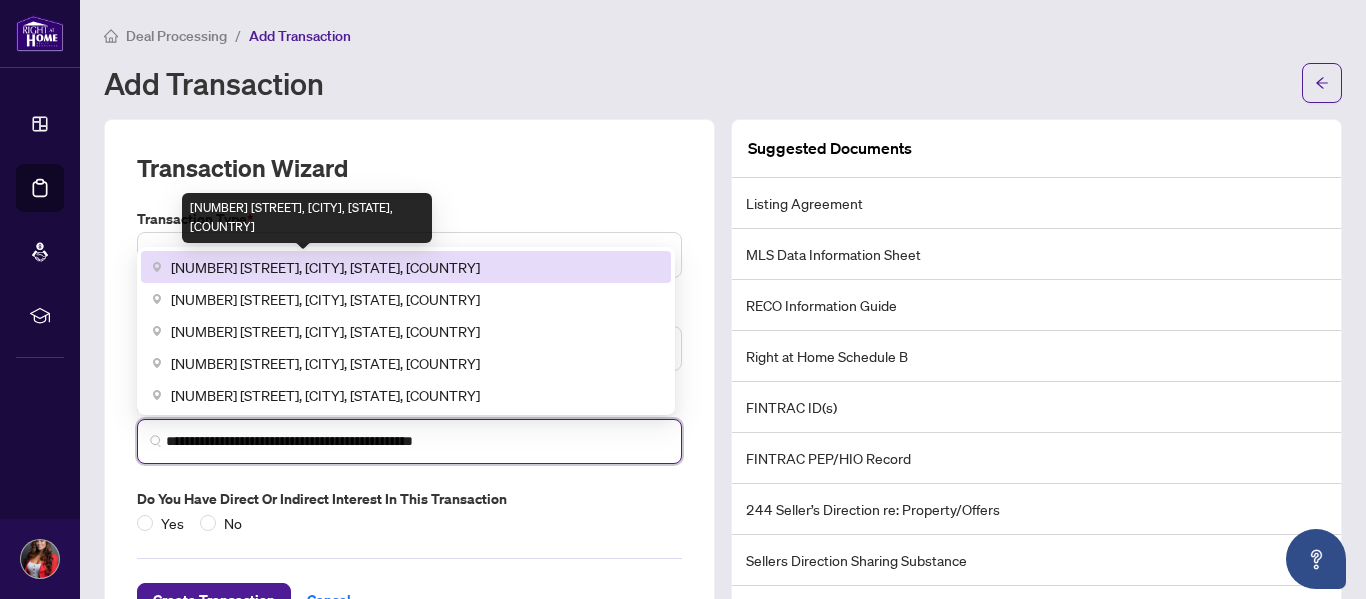 click on "[NUMBER] [STREET], [CITY], [STATE], [COUNTRY]" at bounding box center [325, 267] 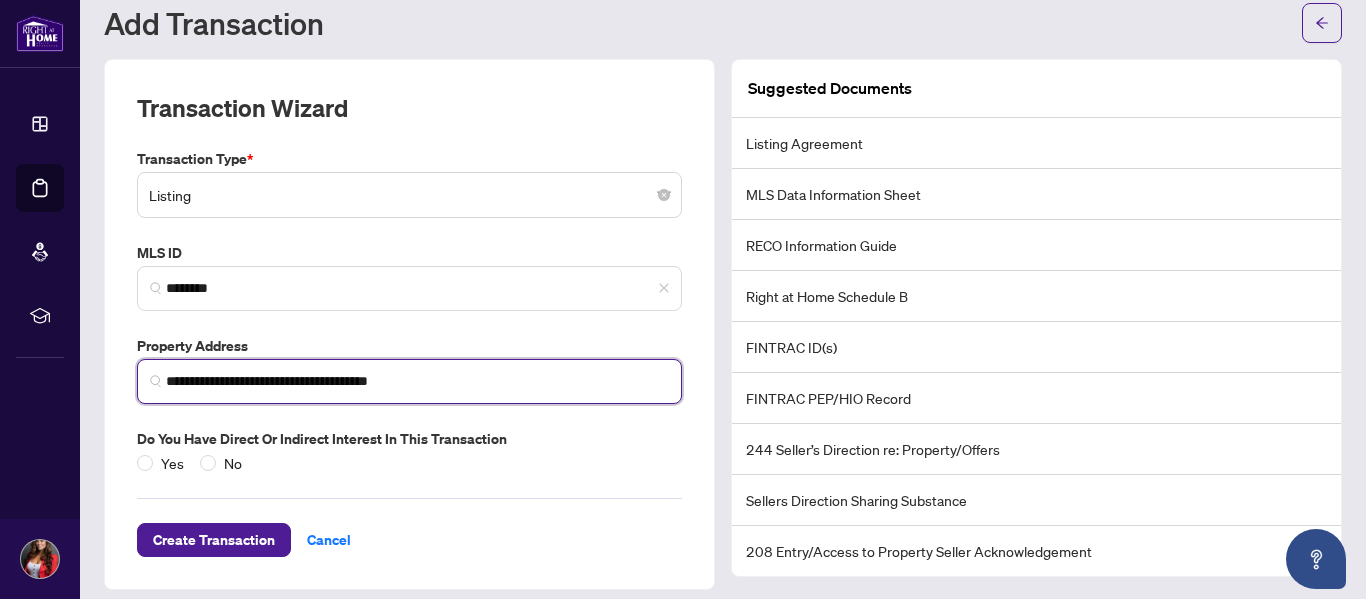 scroll, scrollTop: 74, scrollLeft: 0, axis: vertical 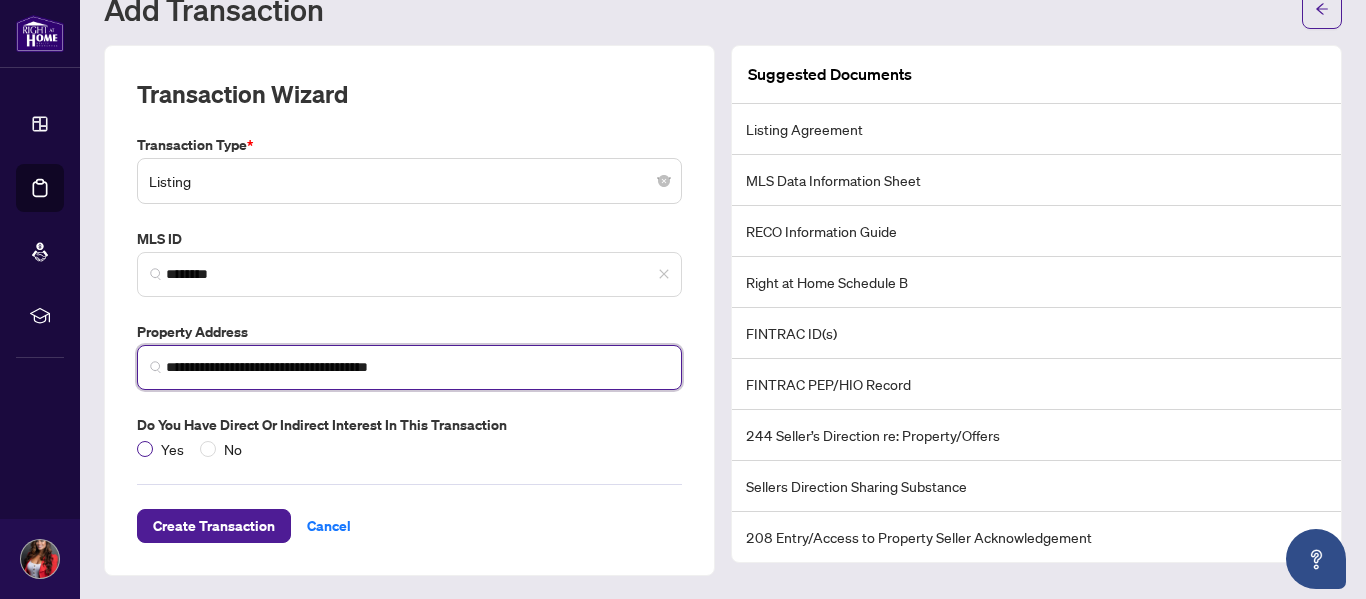 type on "**********" 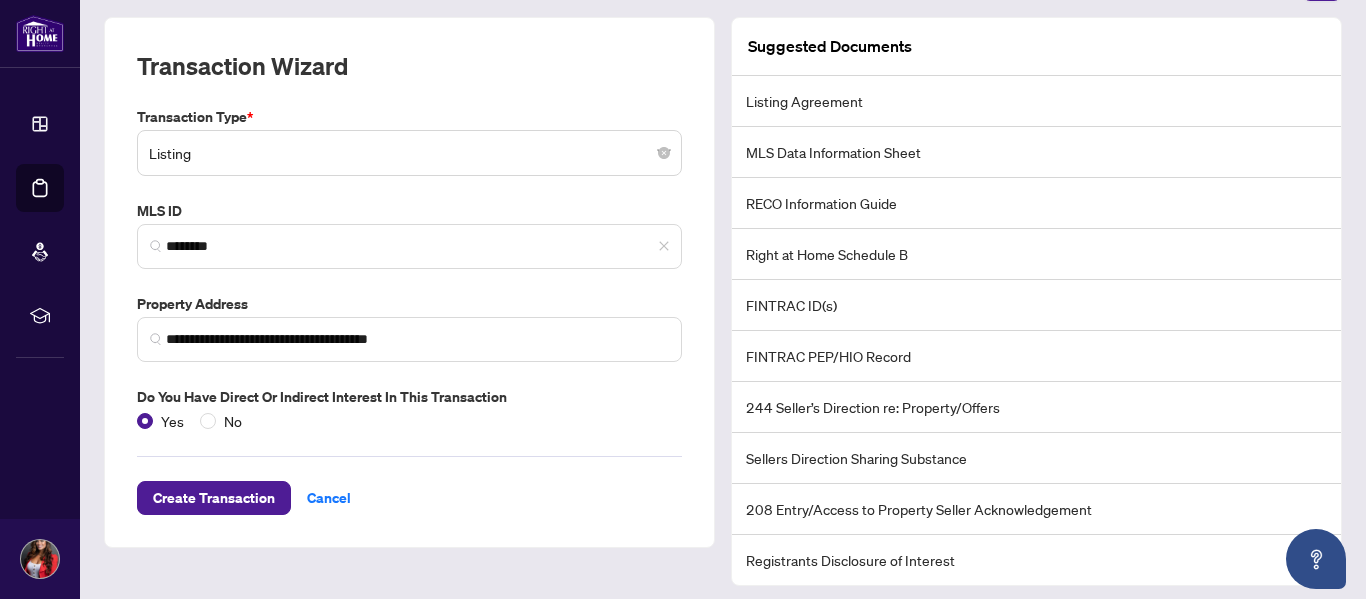 scroll, scrollTop: 112, scrollLeft: 0, axis: vertical 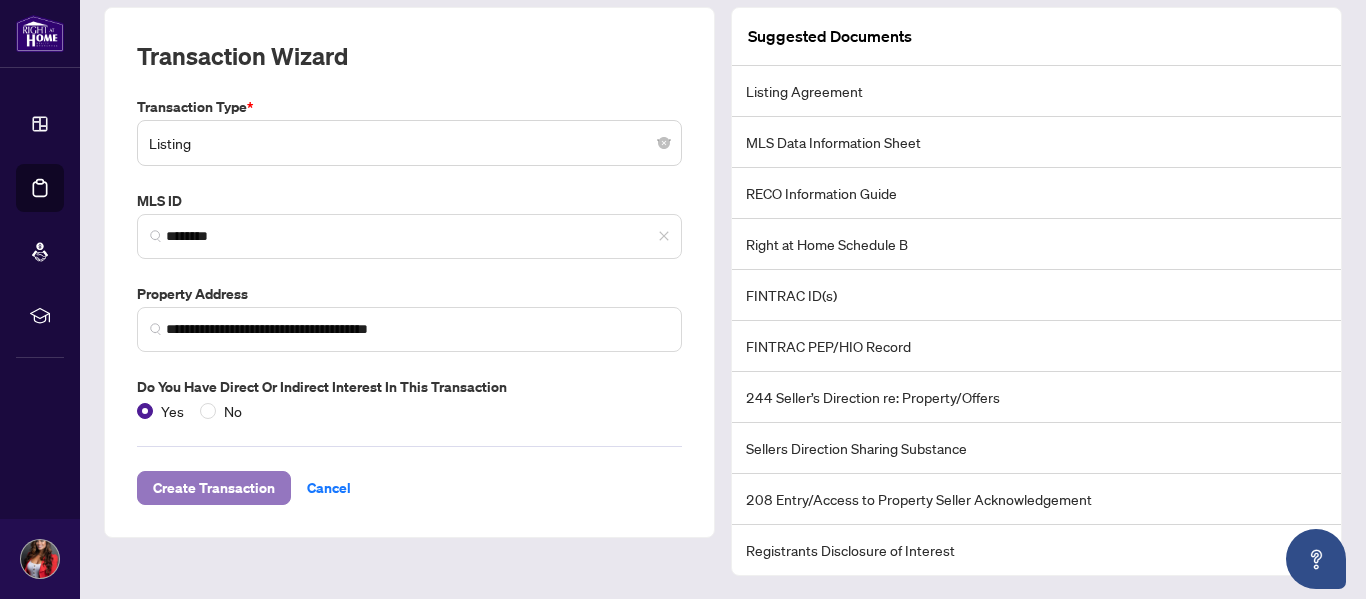 click on "Create Transaction" at bounding box center (214, 488) 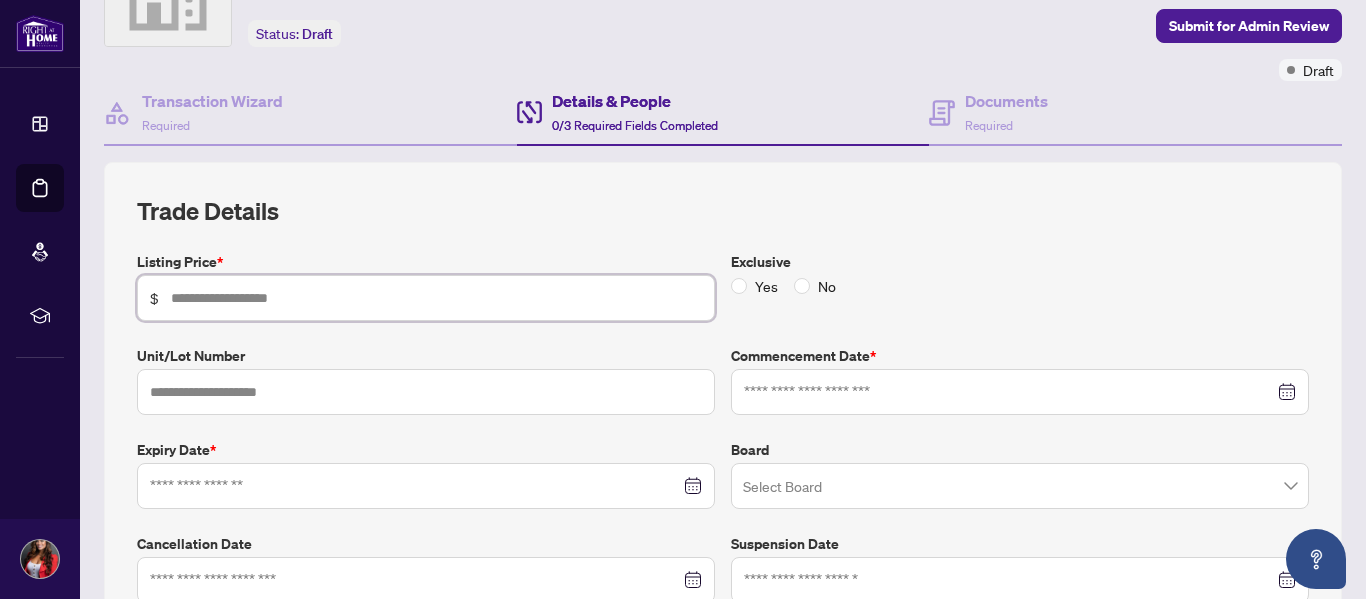 click at bounding box center (436, 298) 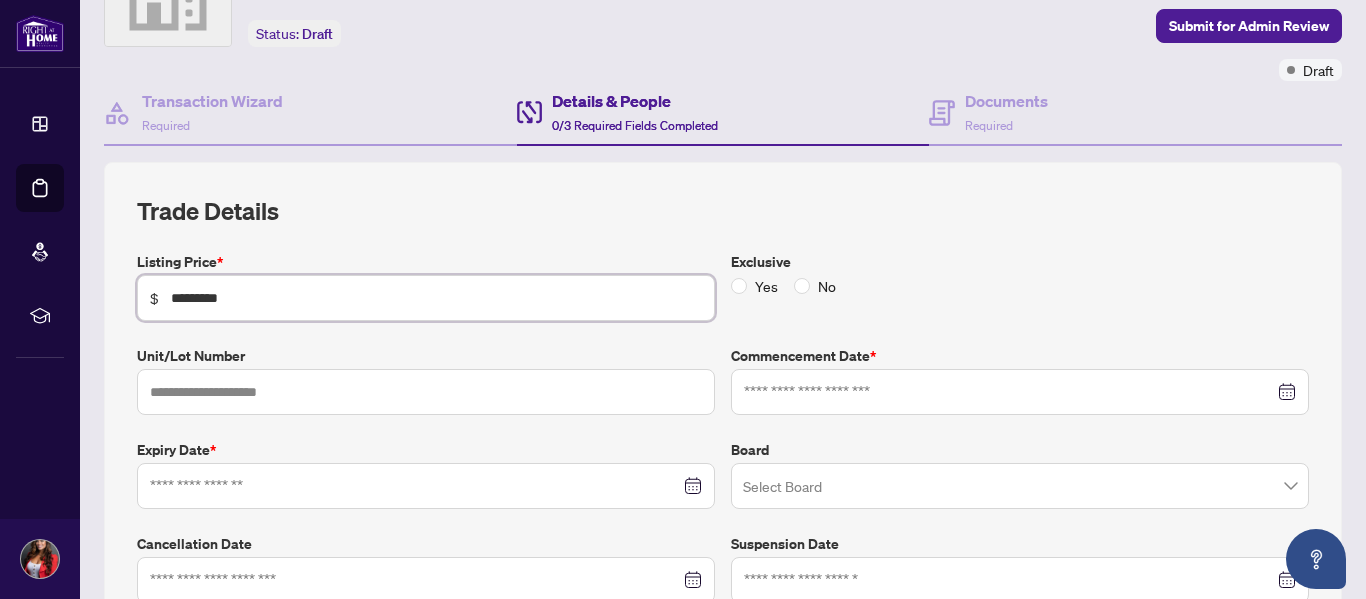 type on "*********" 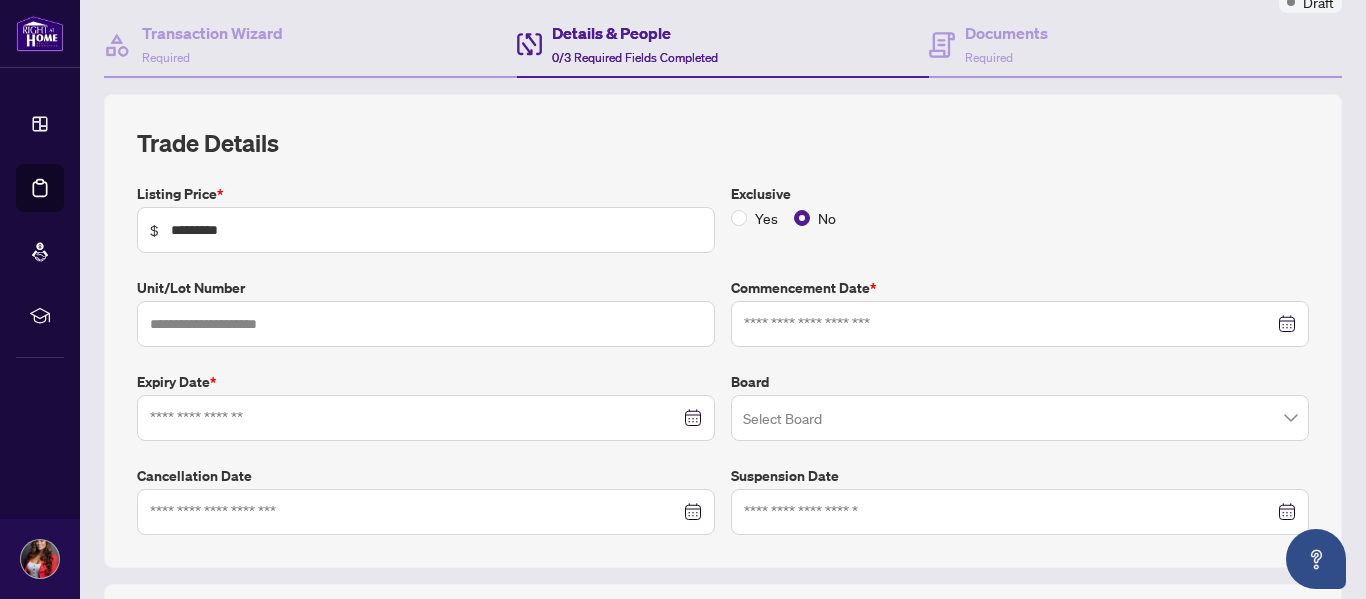 scroll, scrollTop: 212, scrollLeft: 0, axis: vertical 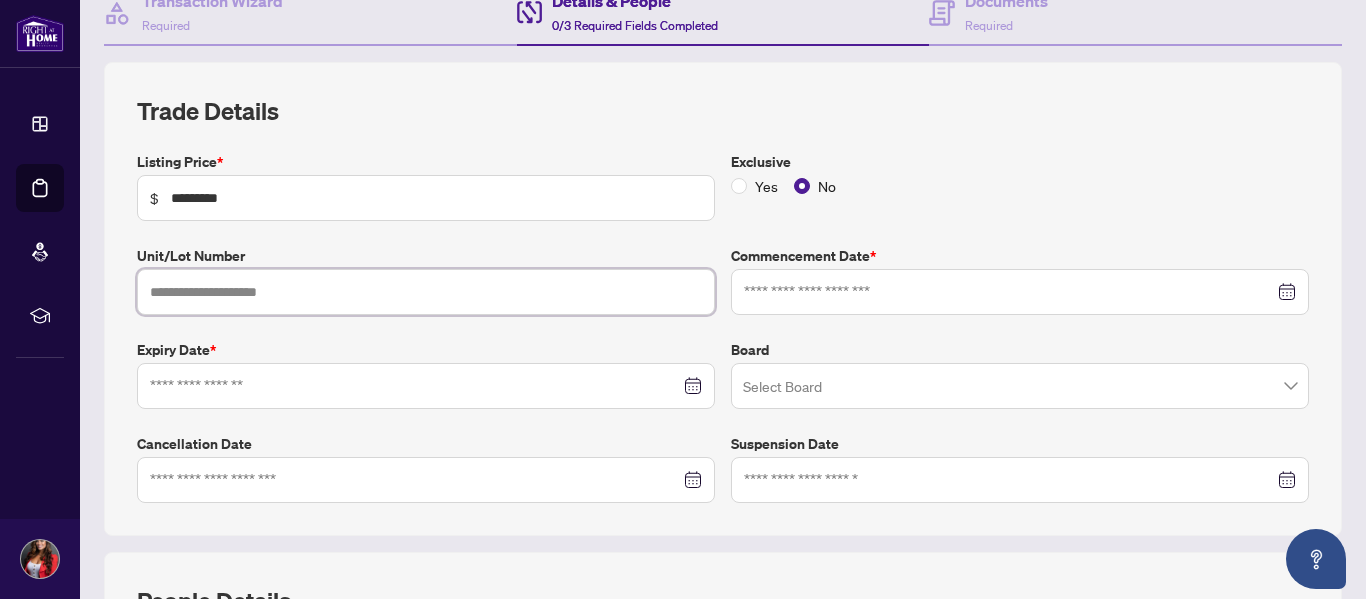 click at bounding box center (426, 292) 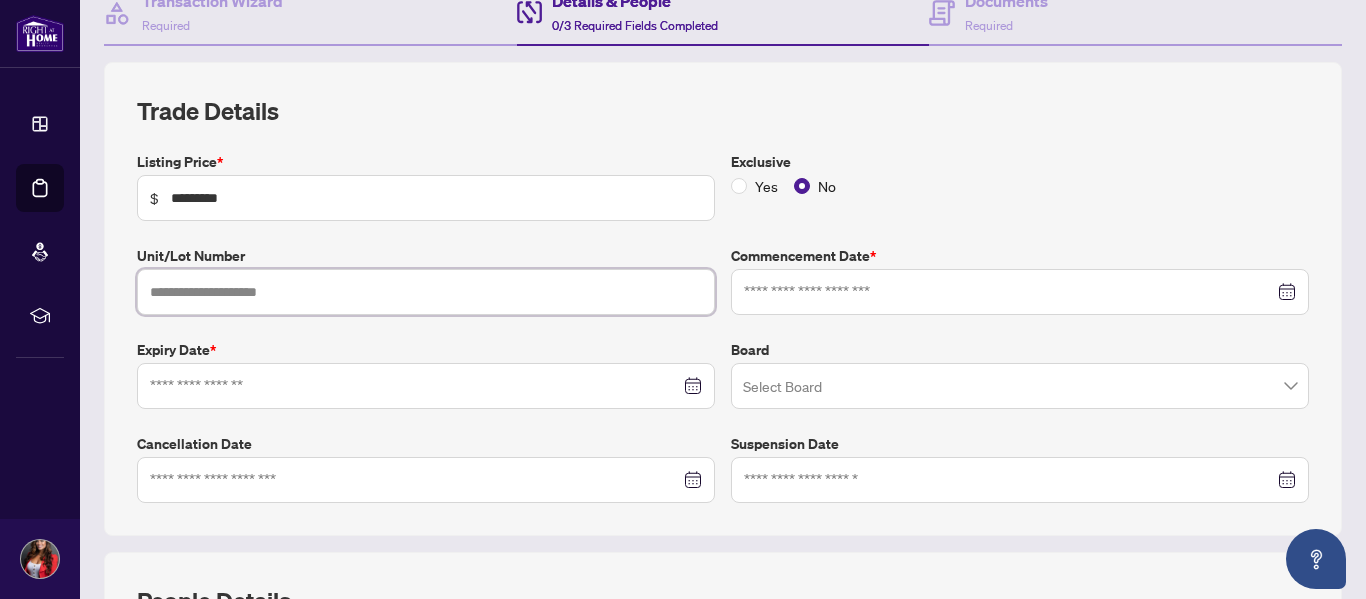 click at bounding box center (1020, 292) 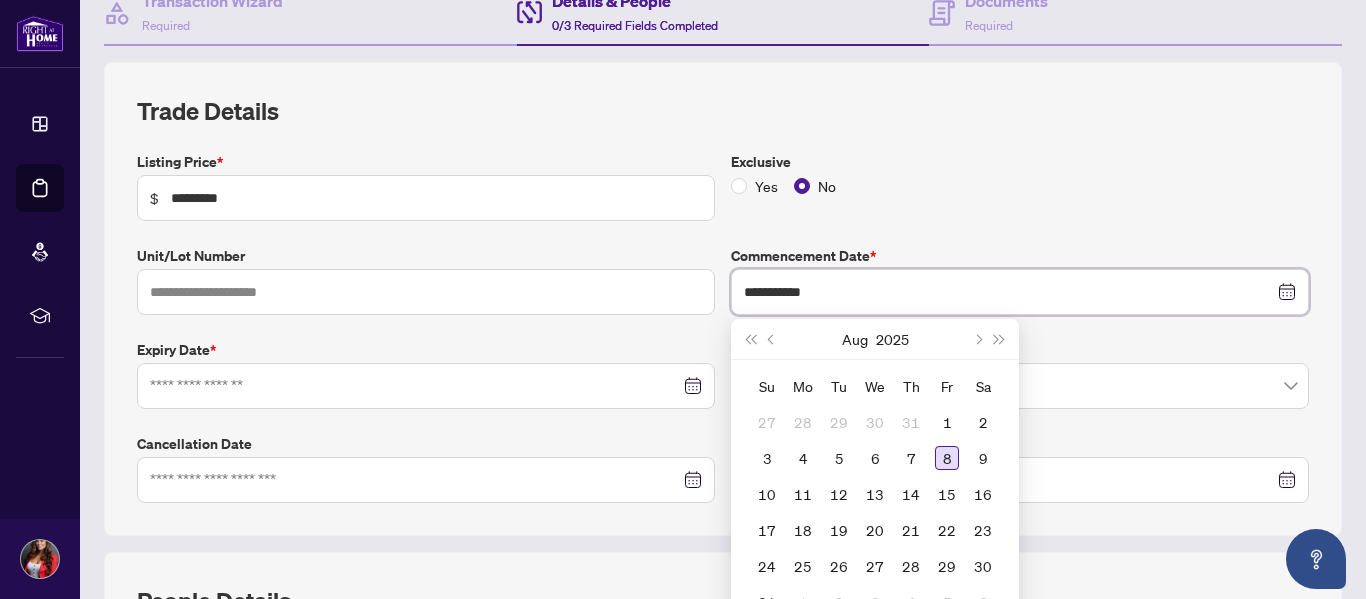 type on "**********" 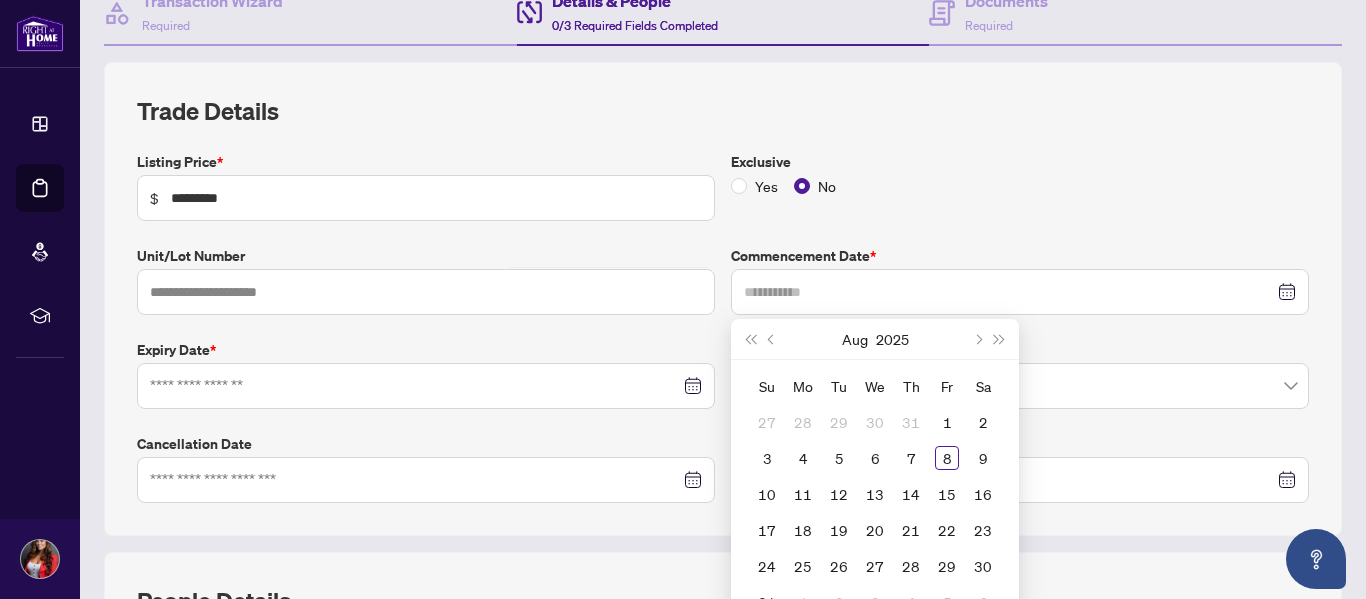 click on "8" at bounding box center [947, 458] 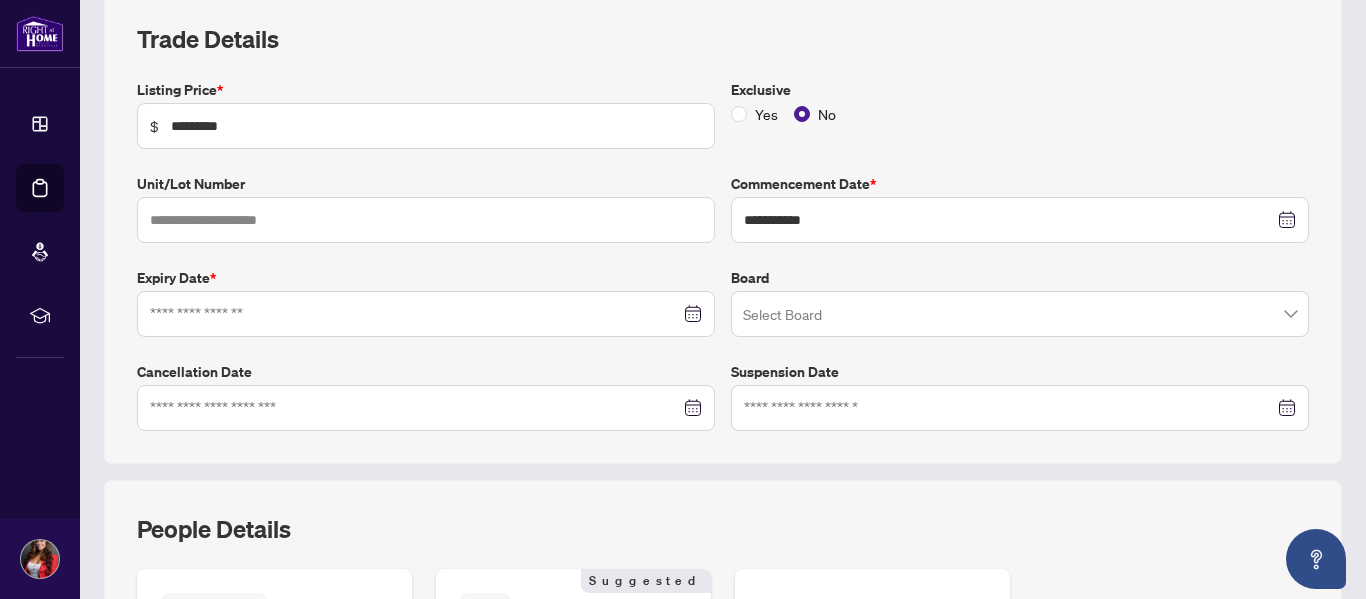 scroll, scrollTop: 312, scrollLeft: 0, axis: vertical 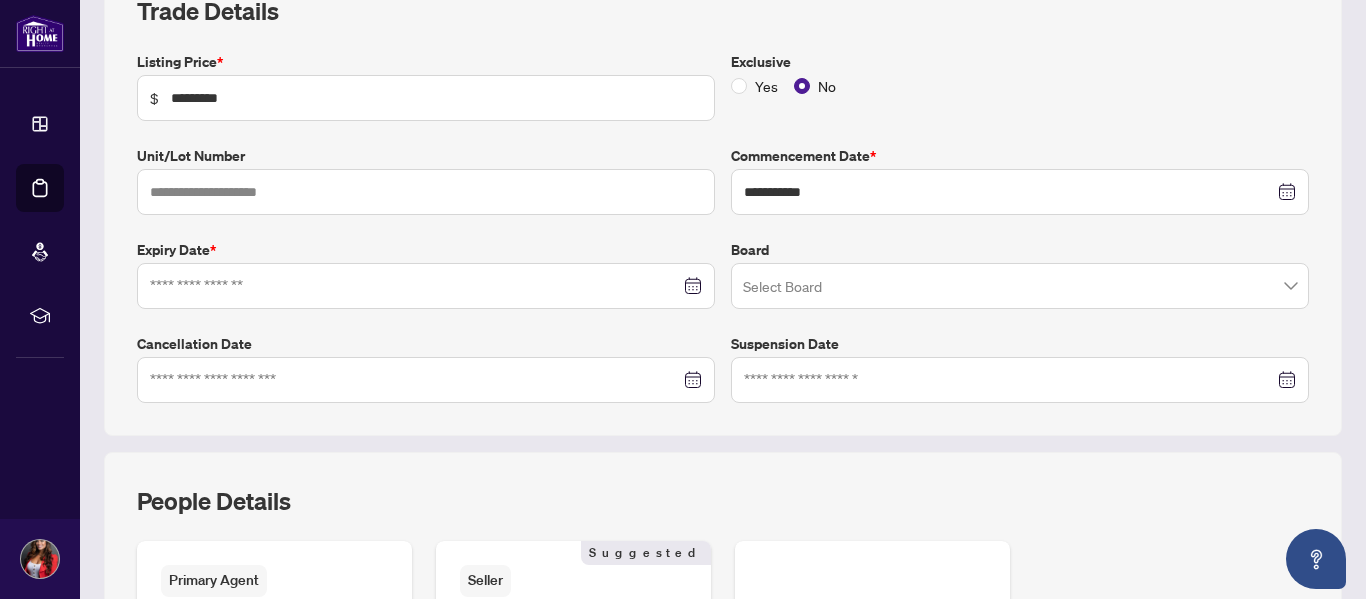 click at bounding box center [426, 286] 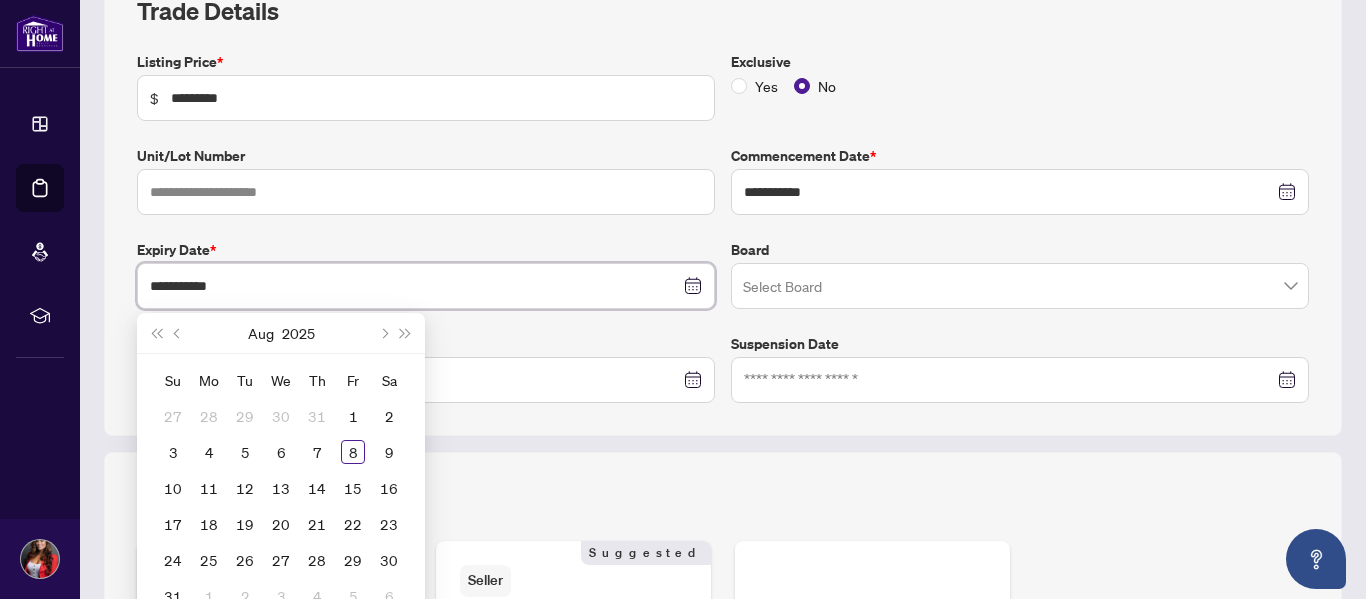 type on "**********" 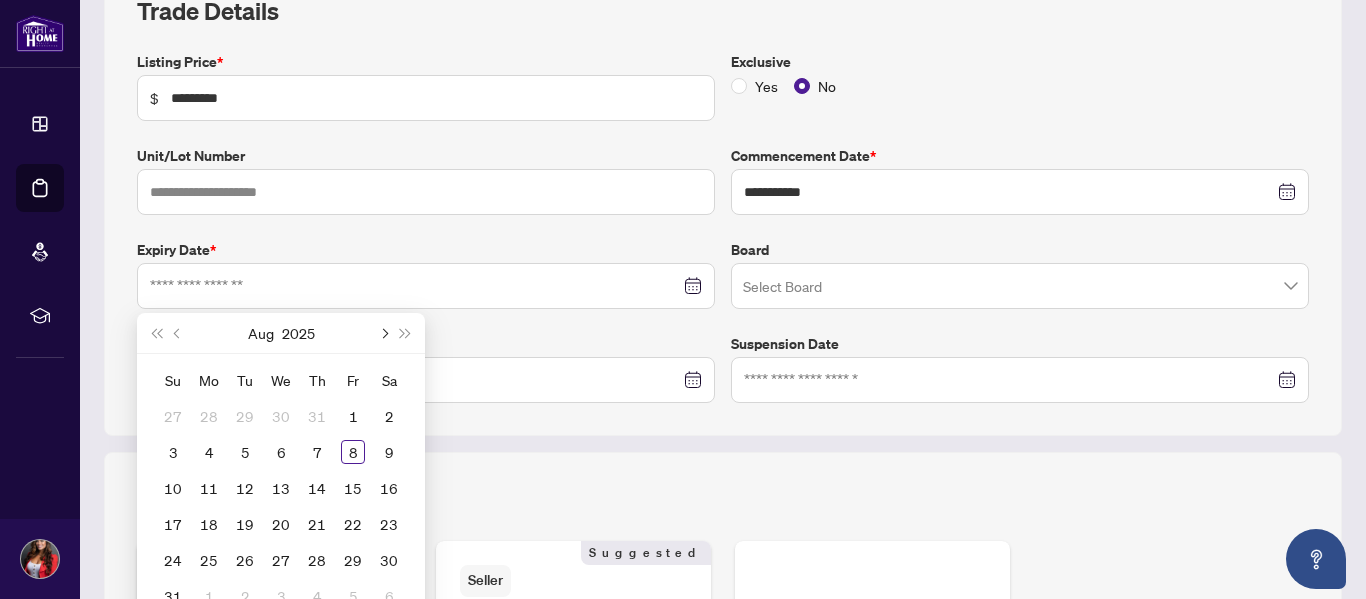 click at bounding box center (383, 333) 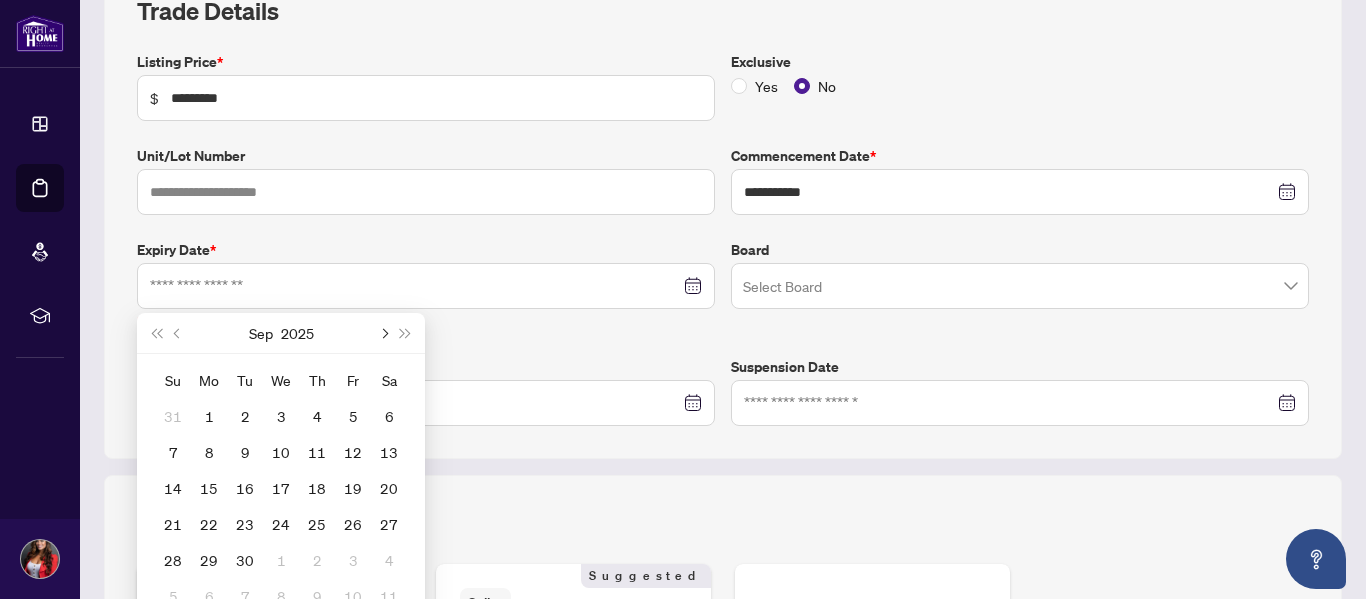 click at bounding box center [383, 333] 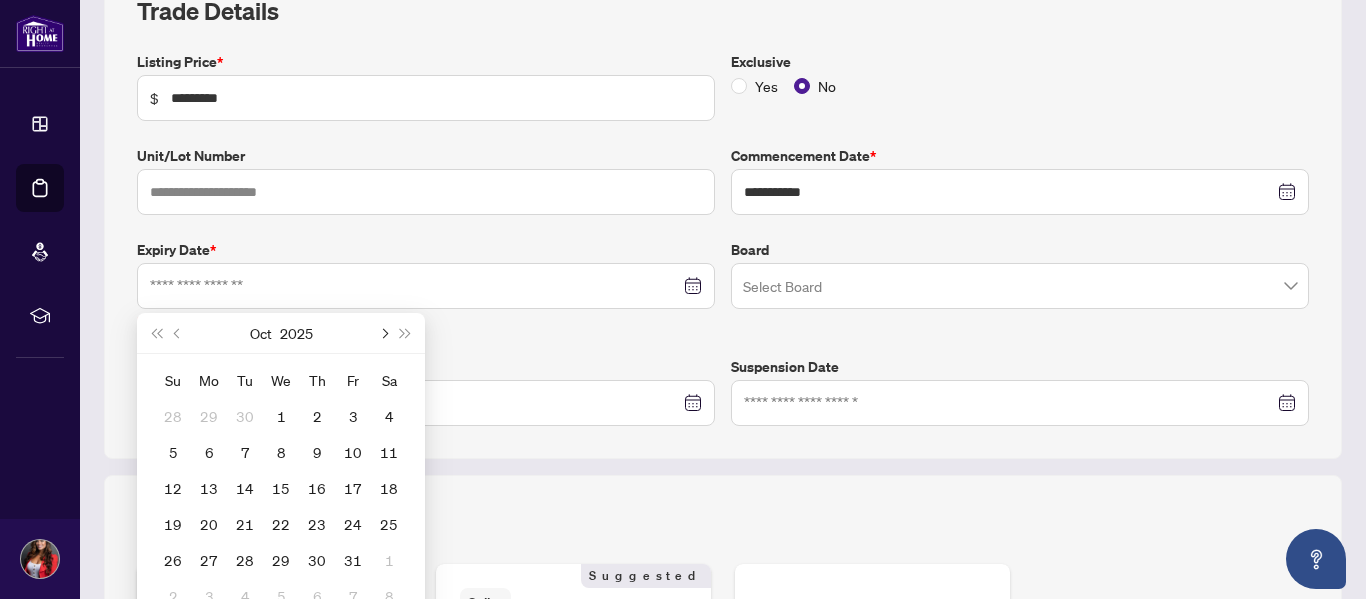 click at bounding box center (383, 333) 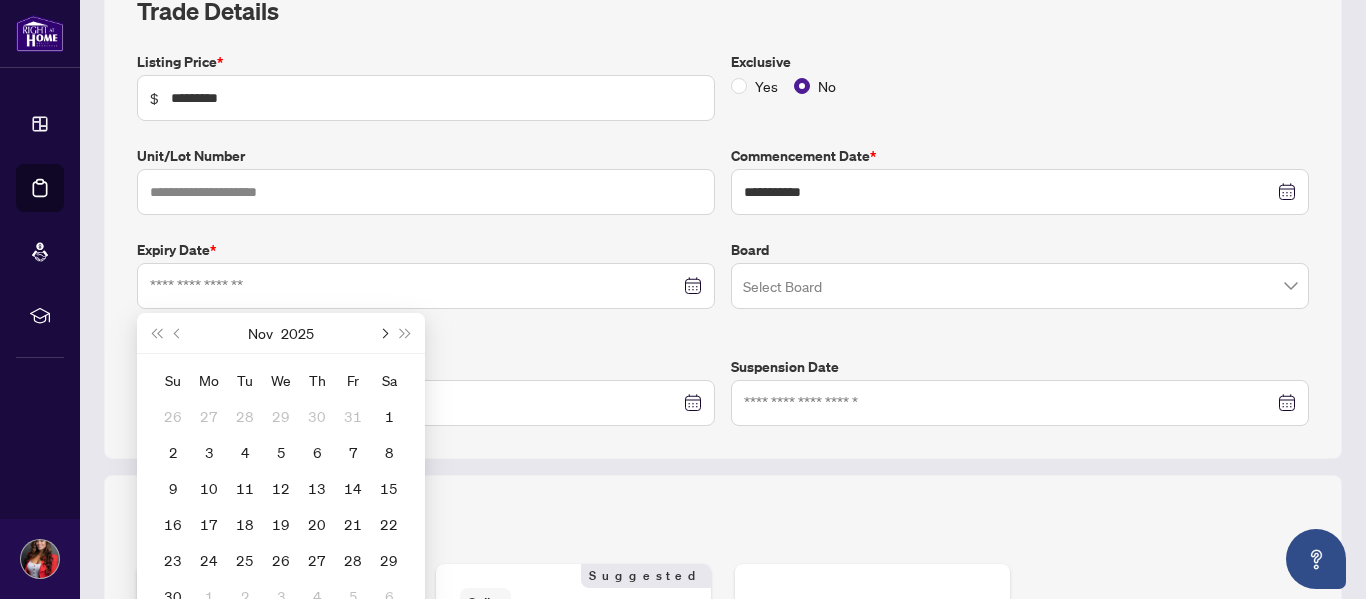 click at bounding box center (383, 333) 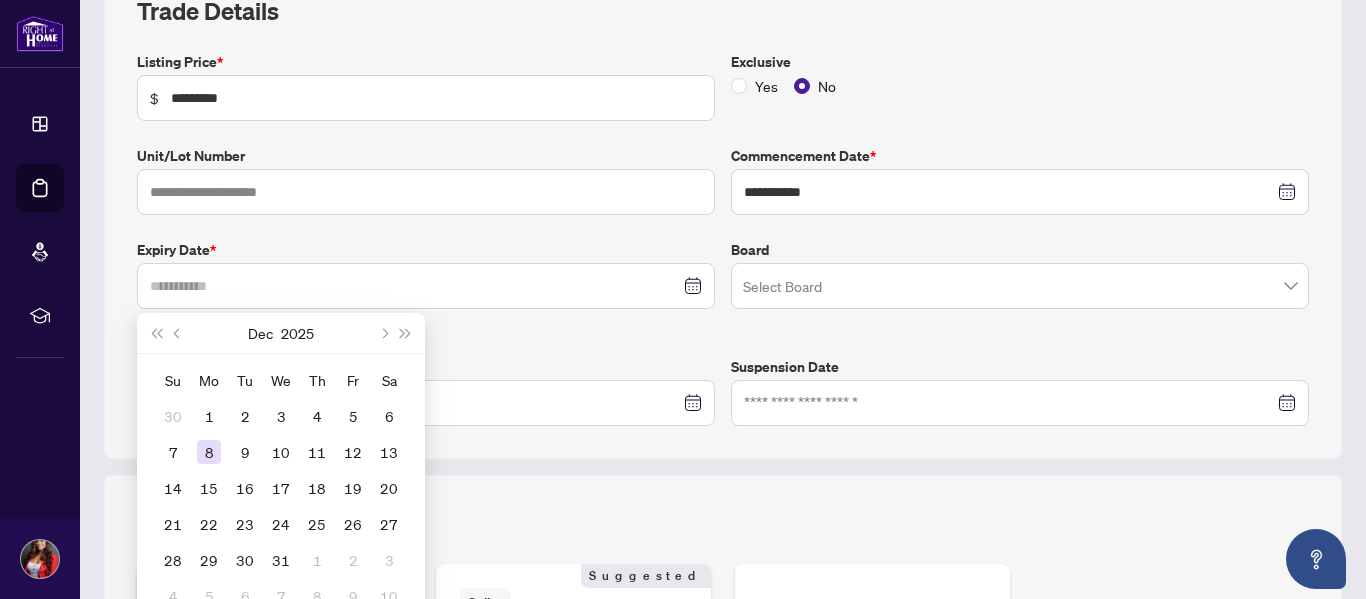 type on "**********" 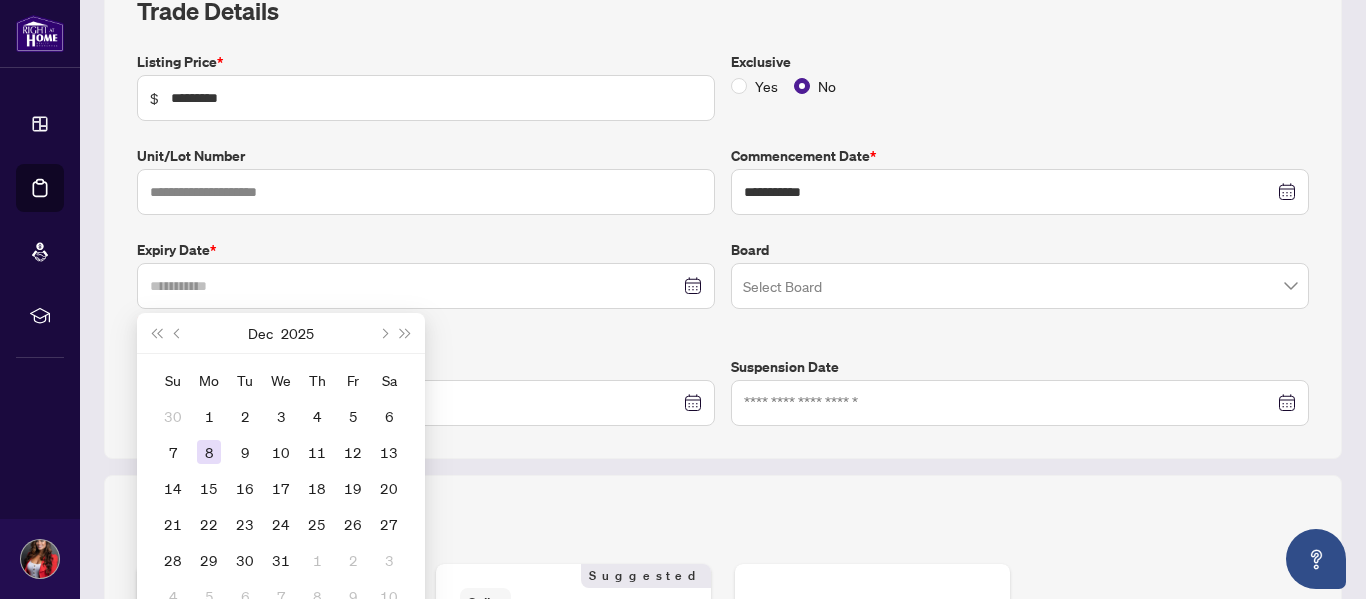 click on "8" at bounding box center (209, 452) 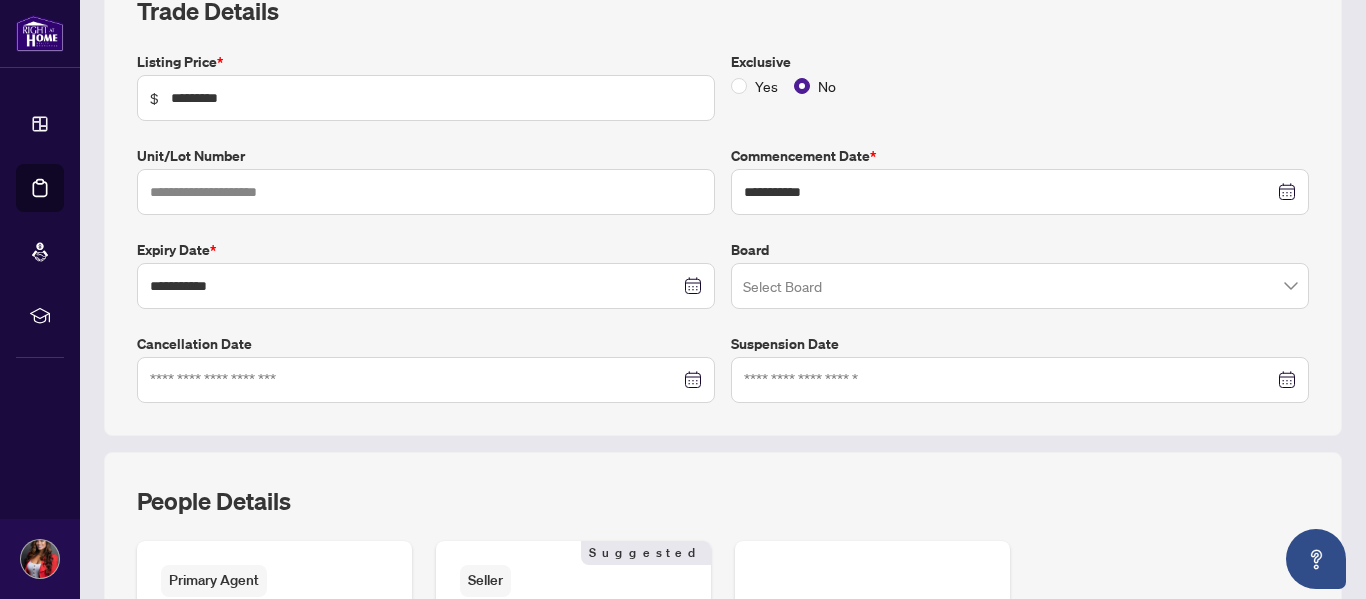 click at bounding box center (1011, 289) 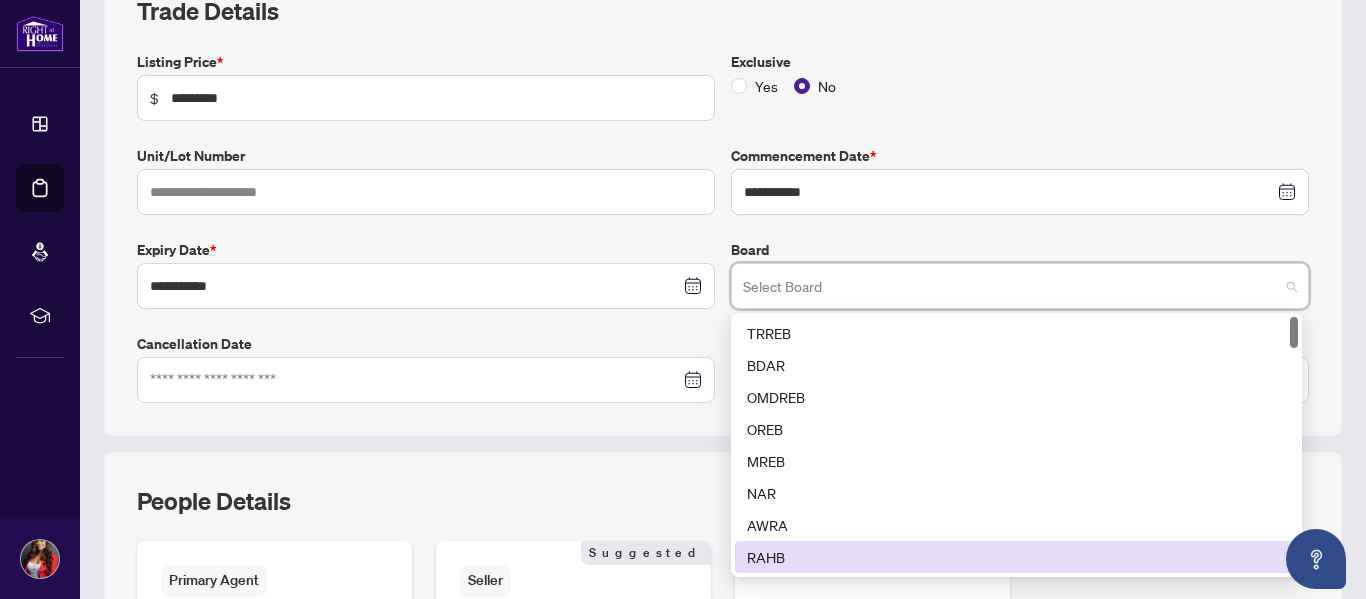 click on "RAHB" at bounding box center (1016, 557) 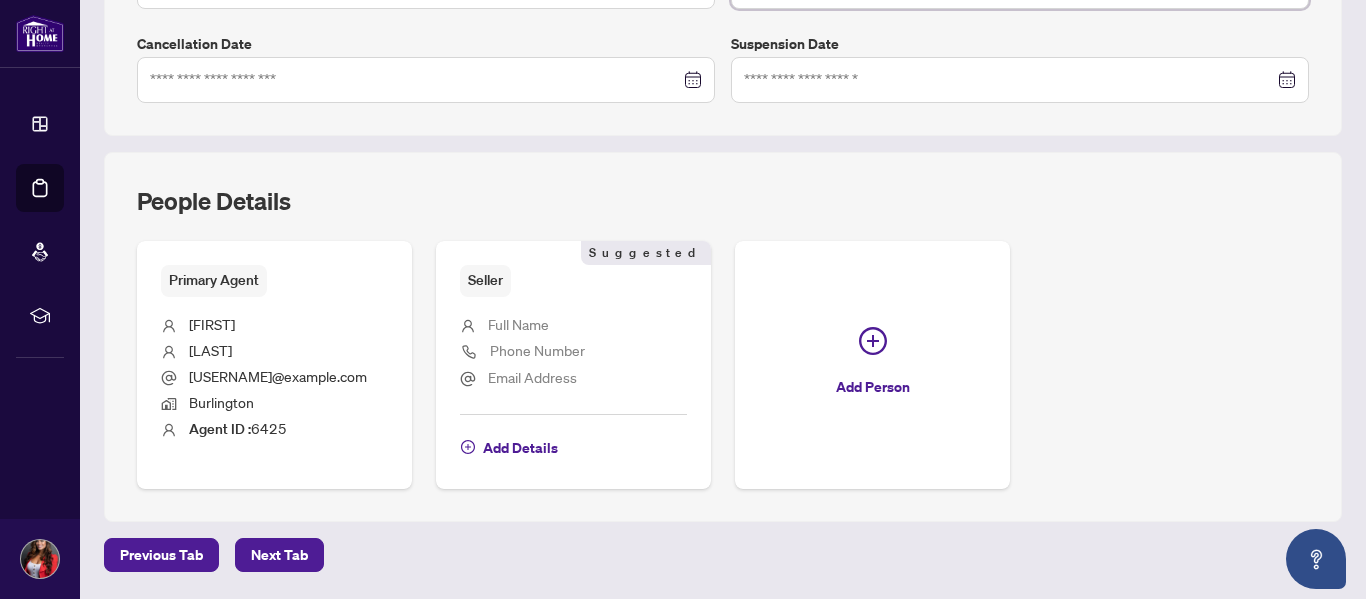 scroll, scrollTop: 678, scrollLeft: 0, axis: vertical 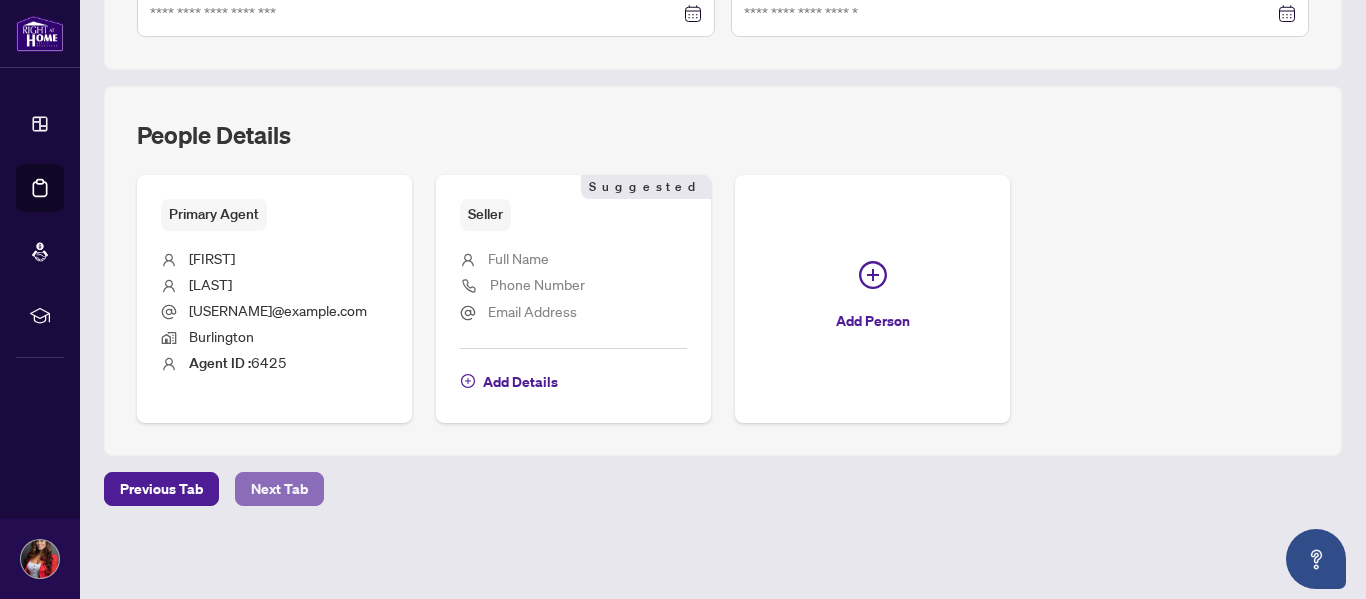click on "Next Tab" at bounding box center [279, 489] 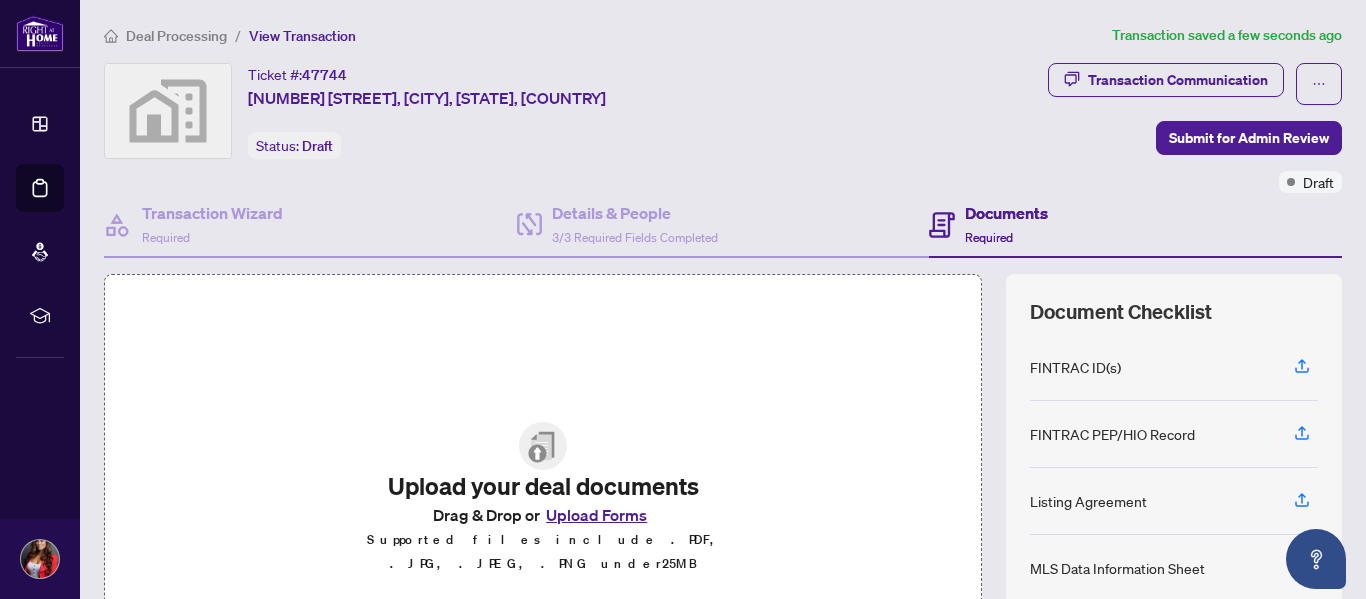 scroll, scrollTop: 200, scrollLeft: 0, axis: vertical 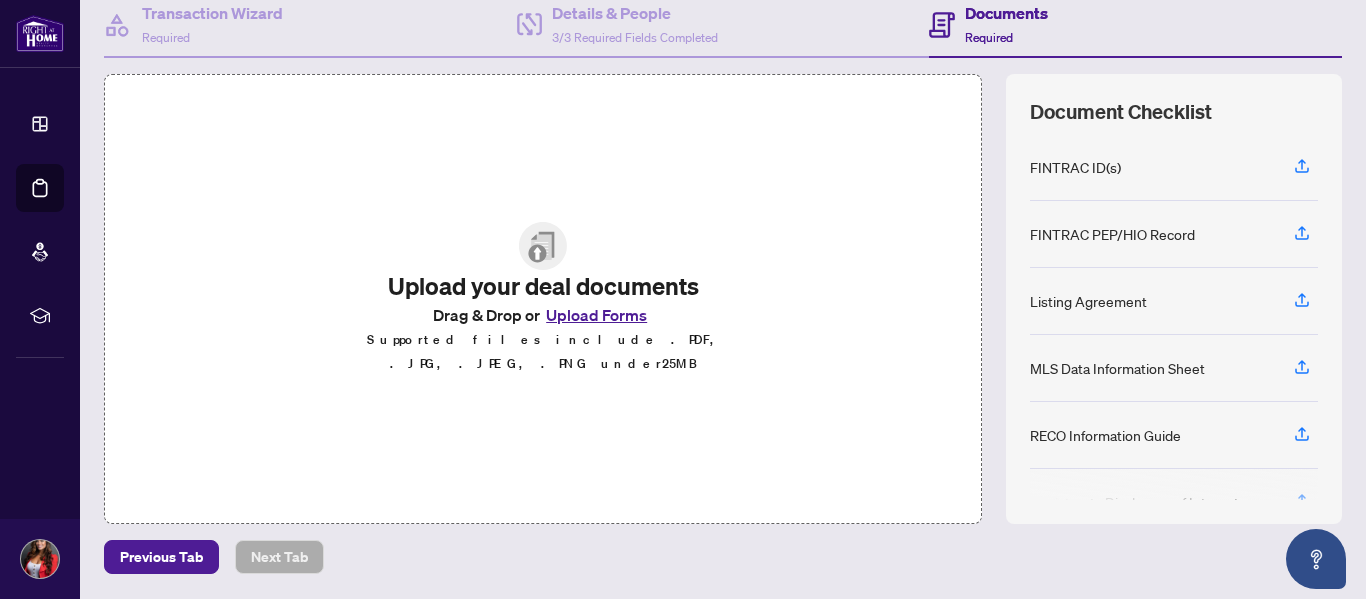 click on "Upload Forms" at bounding box center [596, 315] 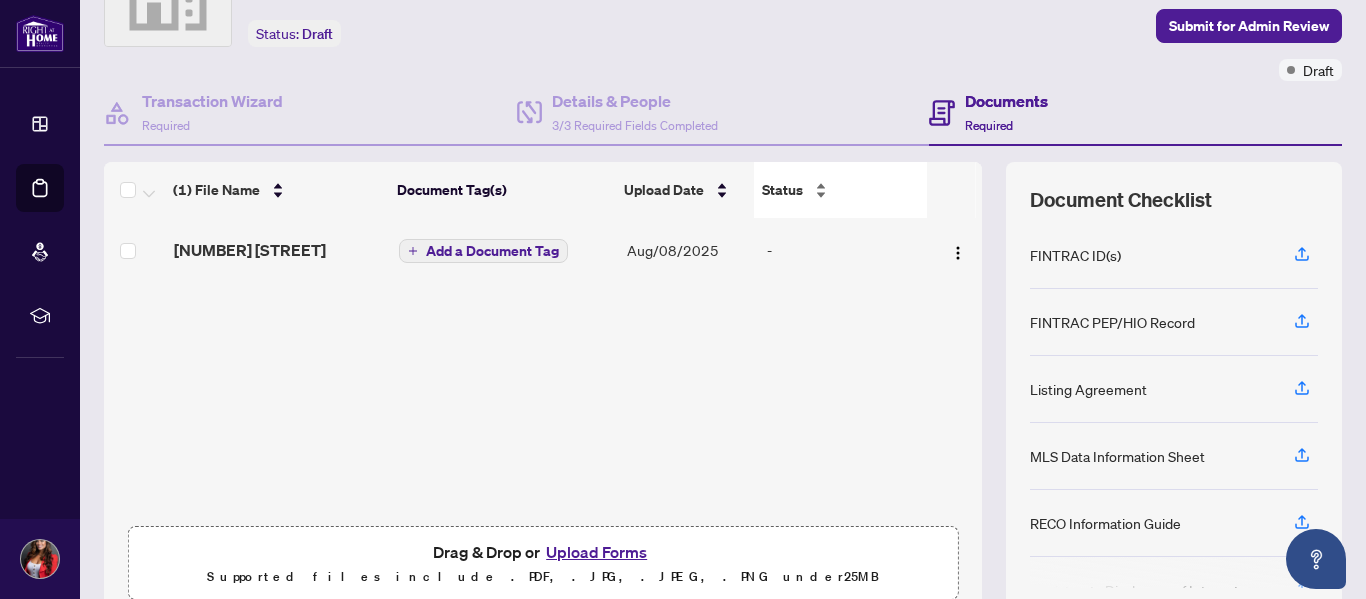 scroll, scrollTop: 0, scrollLeft: 0, axis: both 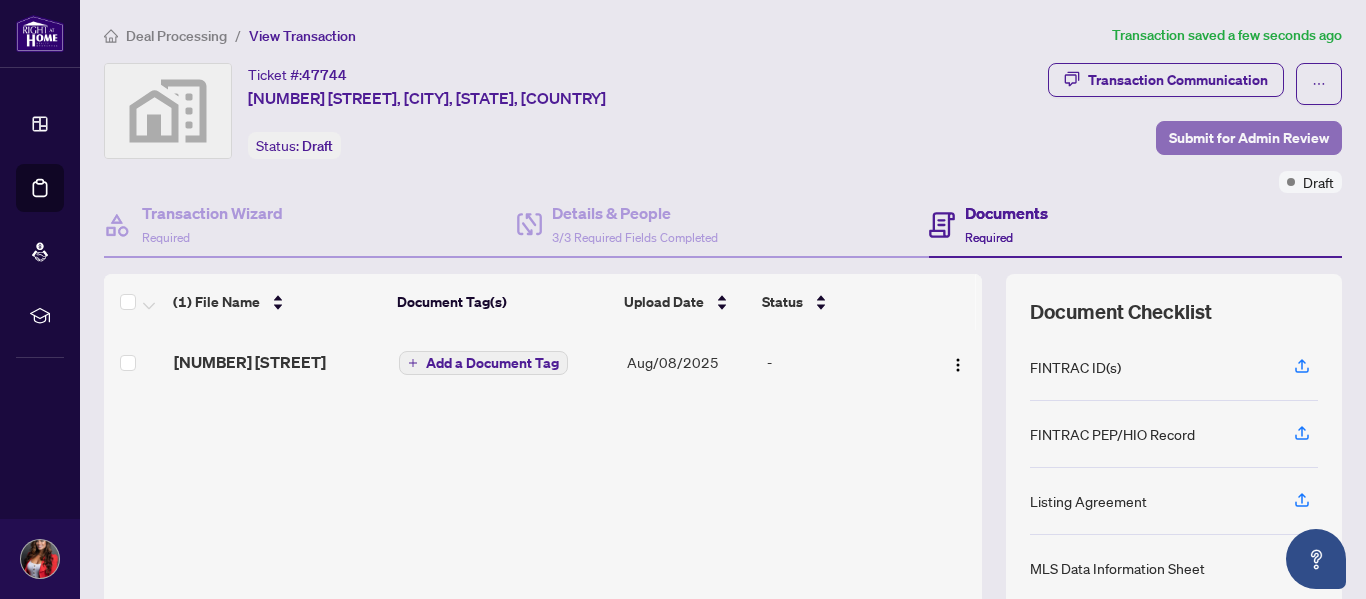 click on "Submit for Admin Review" at bounding box center [1249, 138] 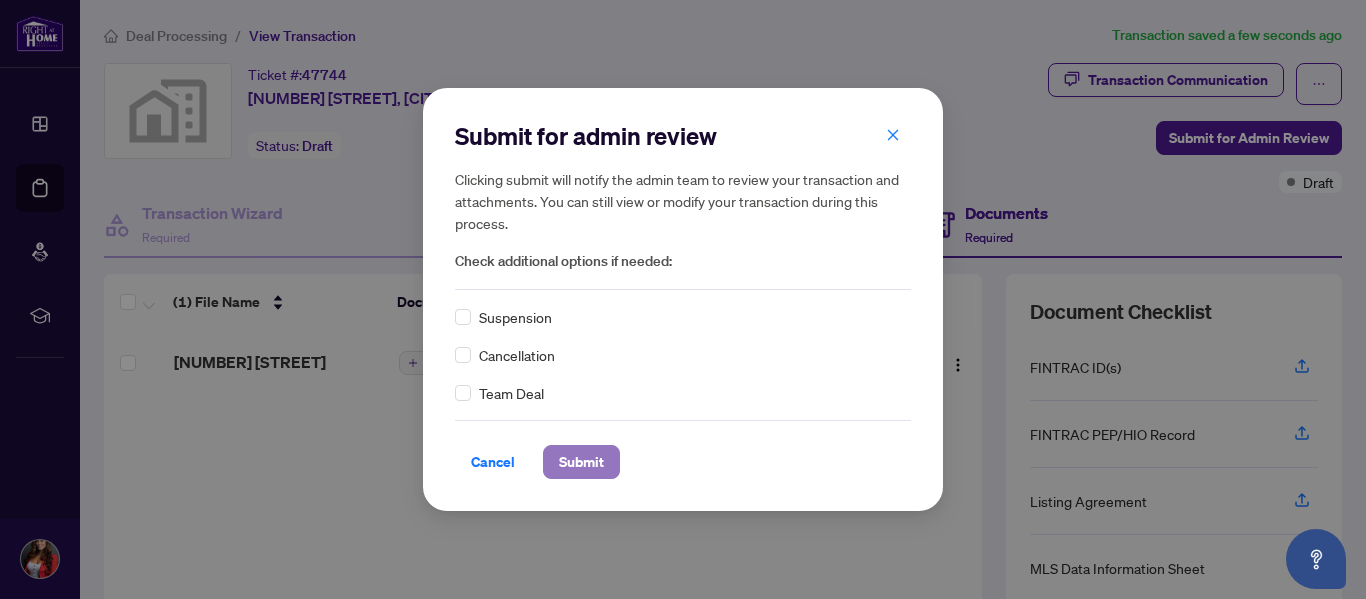 click on "Submit" at bounding box center [581, 462] 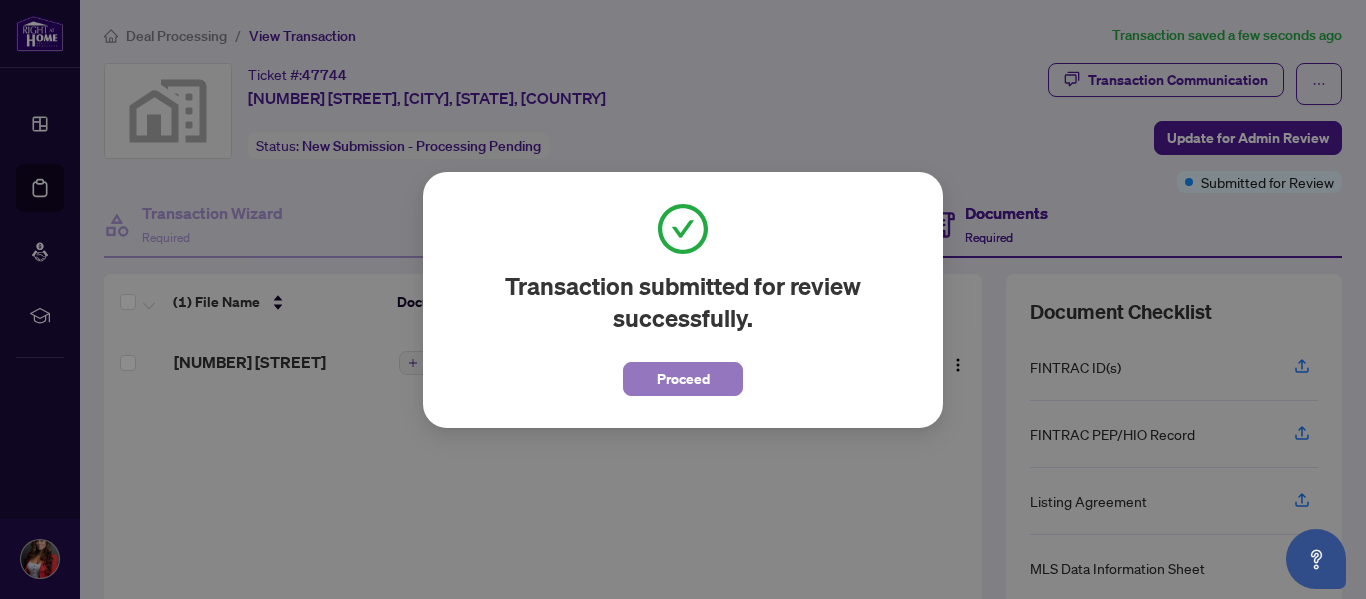 click on "Proceed" at bounding box center [683, 379] 